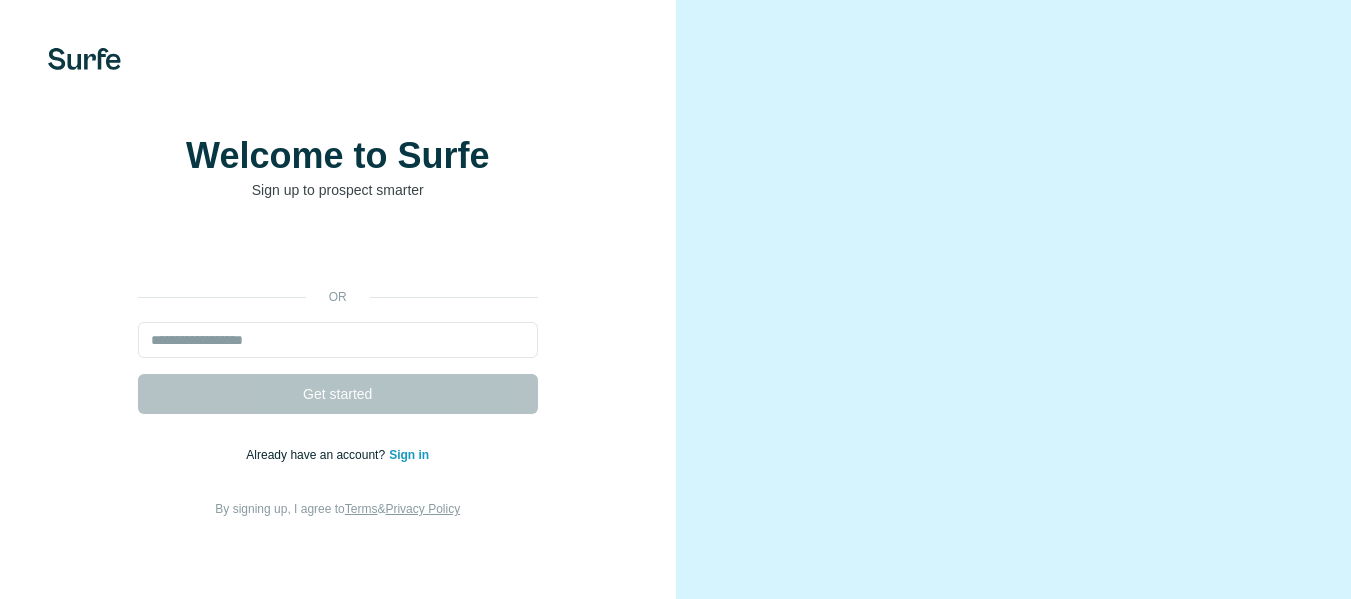 scroll, scrollTop: 0, scrollLeft: 0, axis: both 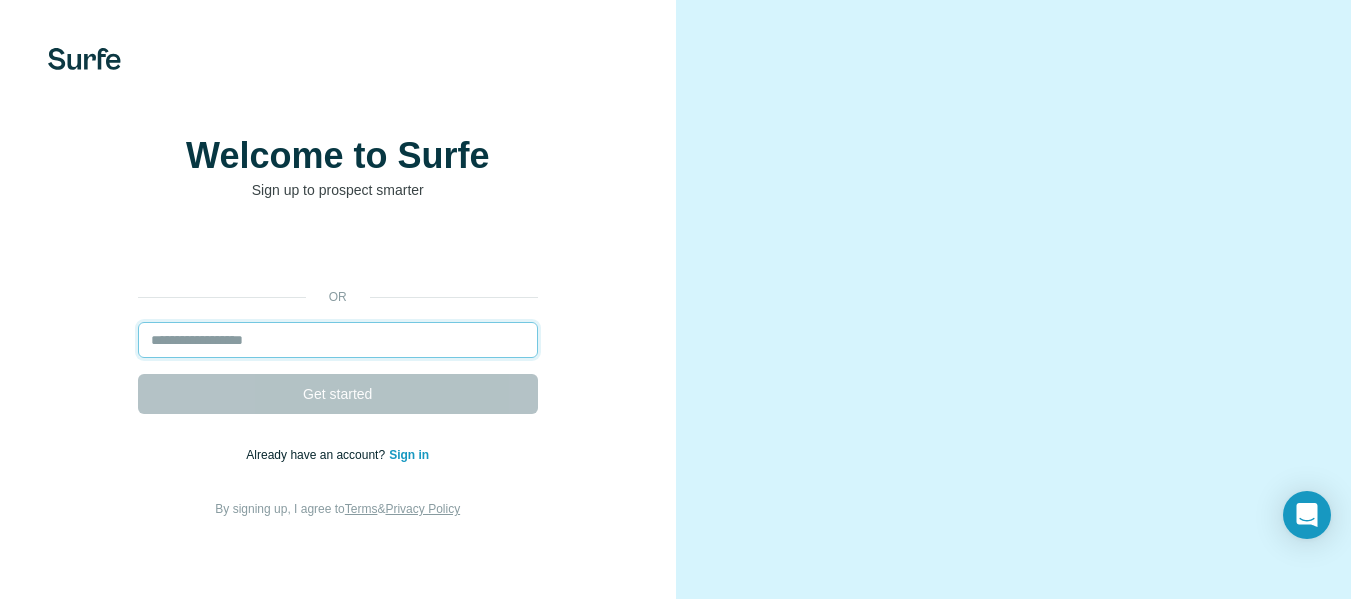 click at bounding box center [338, 340] 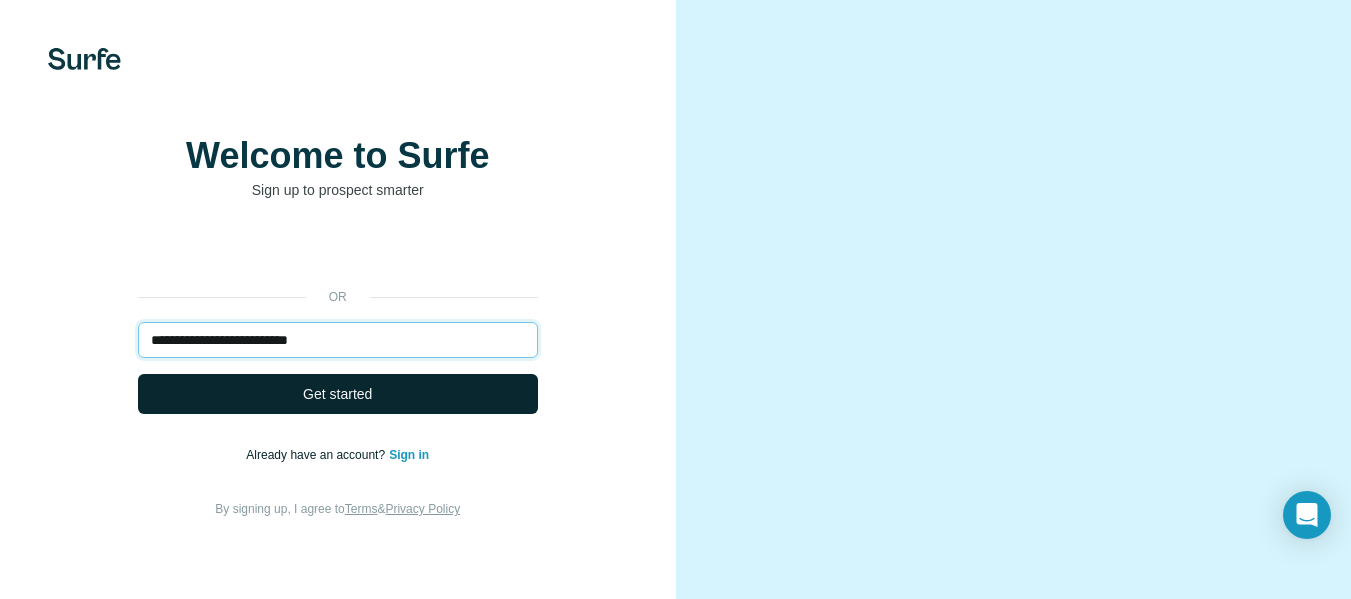 type on "**********" 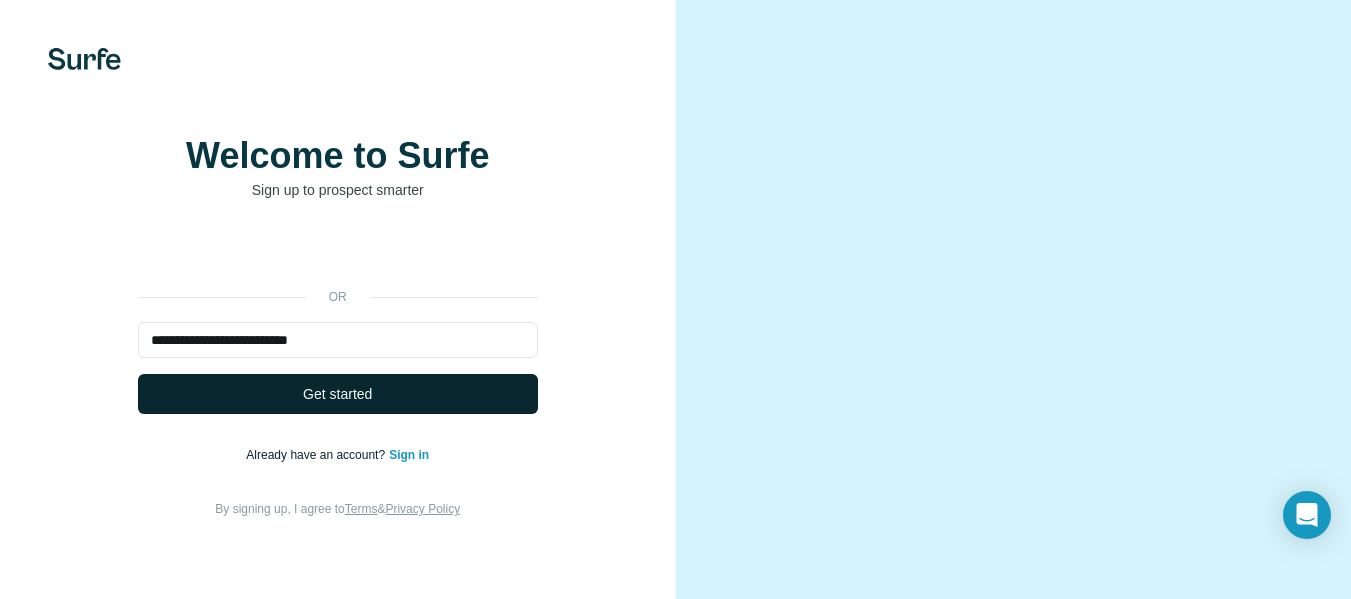 click on "Get started" at bounding box center [337, 394] 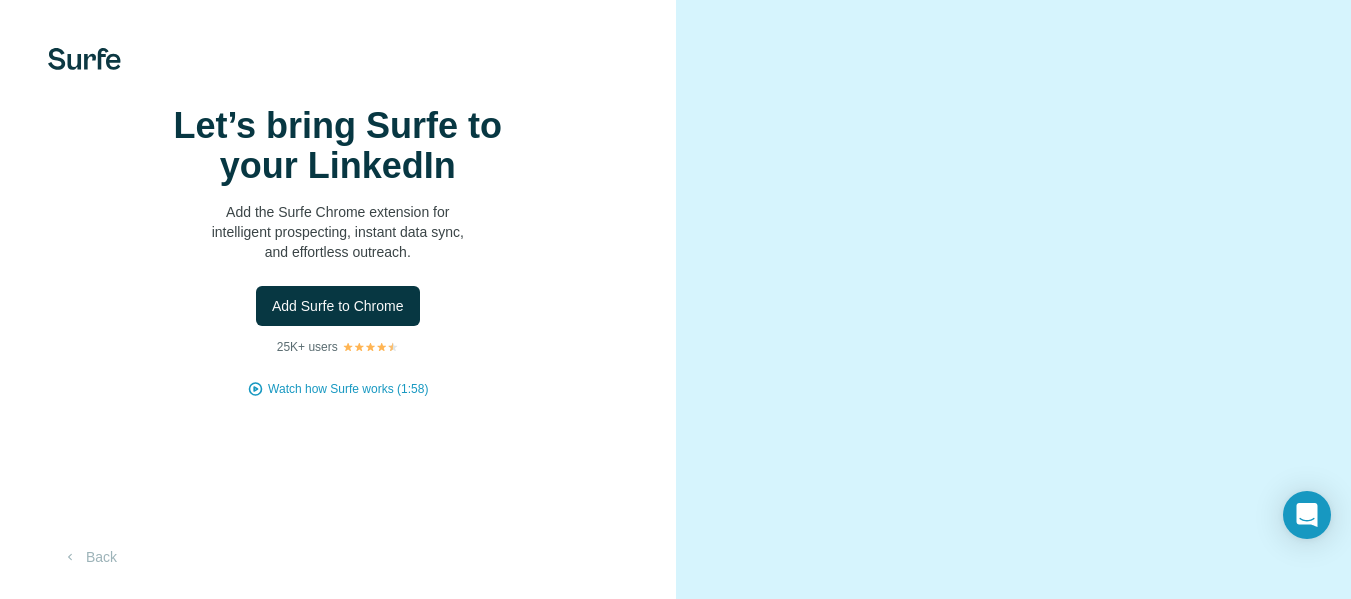 scroll, scrollTop: 0, scrollLeft: 0, axis: both 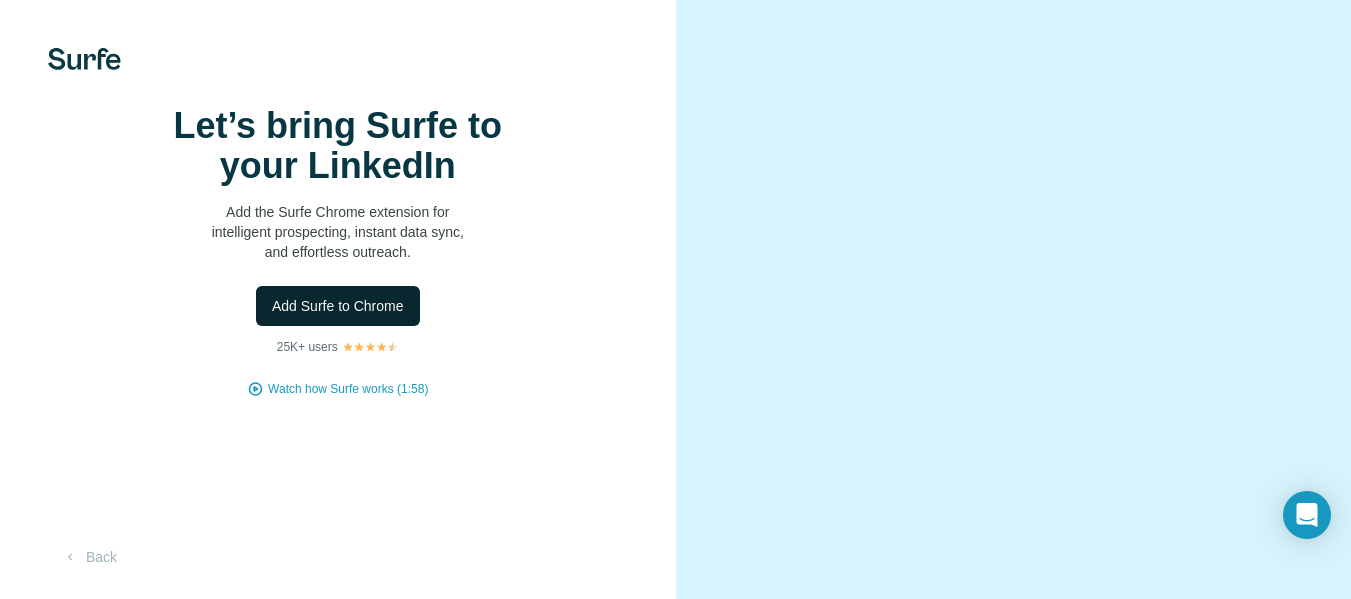 click on "Add Surfe to Chrome" at bounding box center (338, 306) 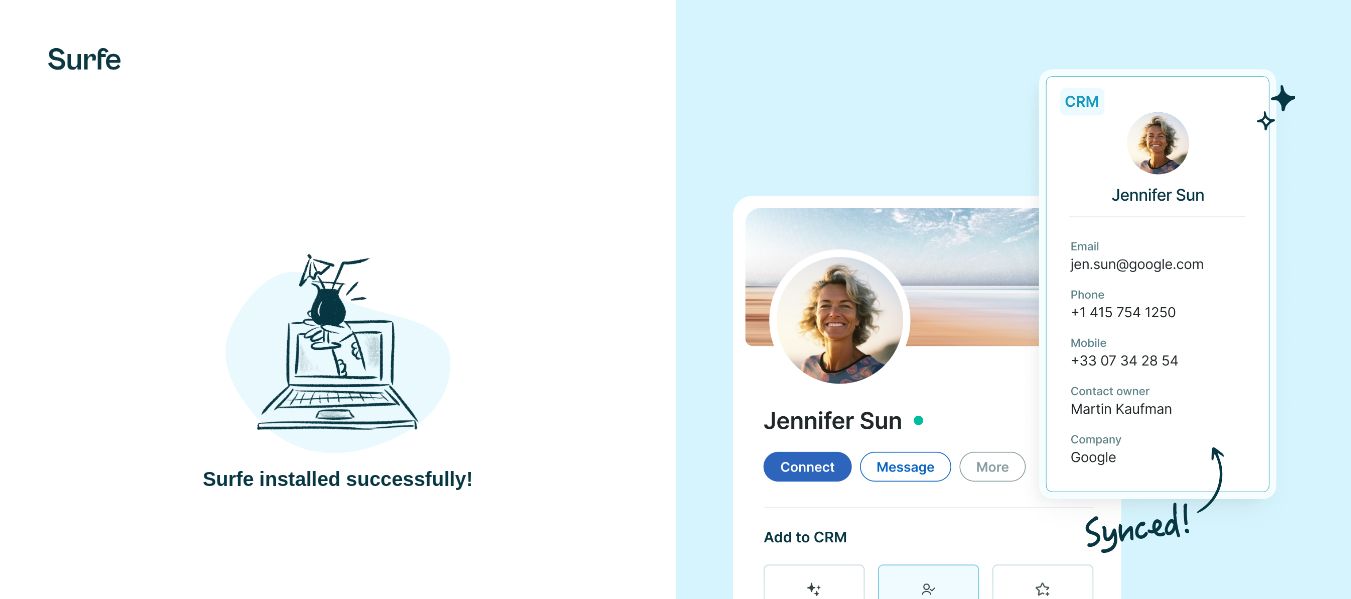 scroll, scrollTop: 143, scrollLeft: 0, axis: vertical 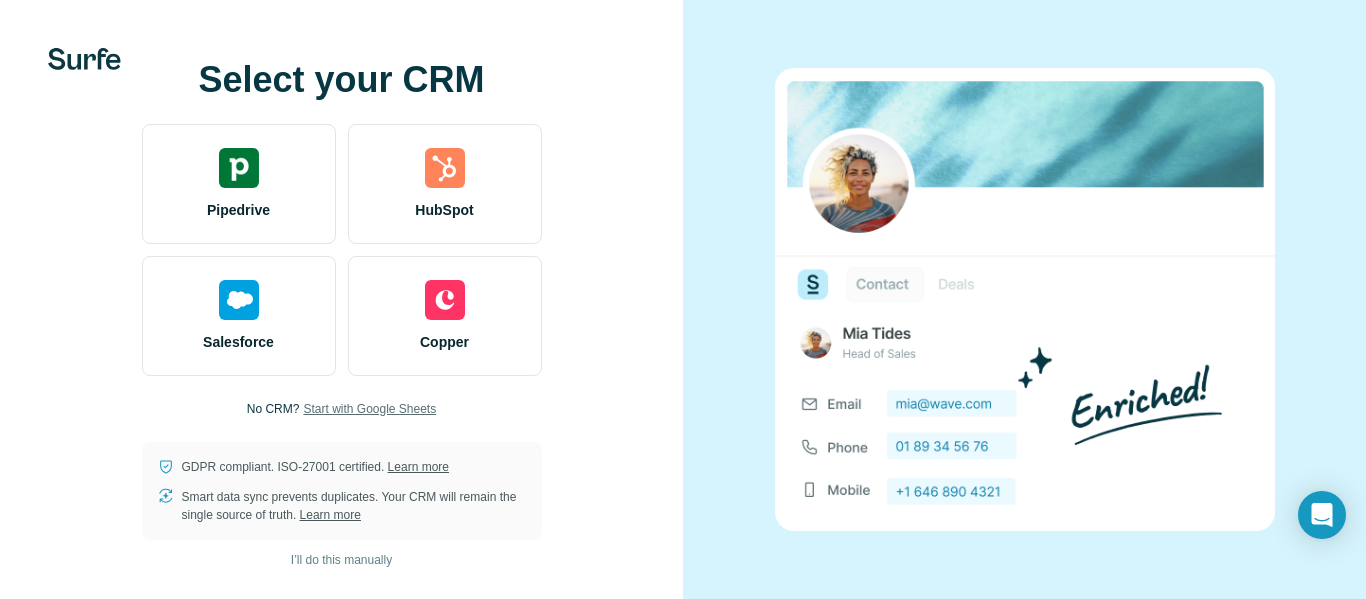click on "Start with Google Sheets" at bounding box center [369, 409] 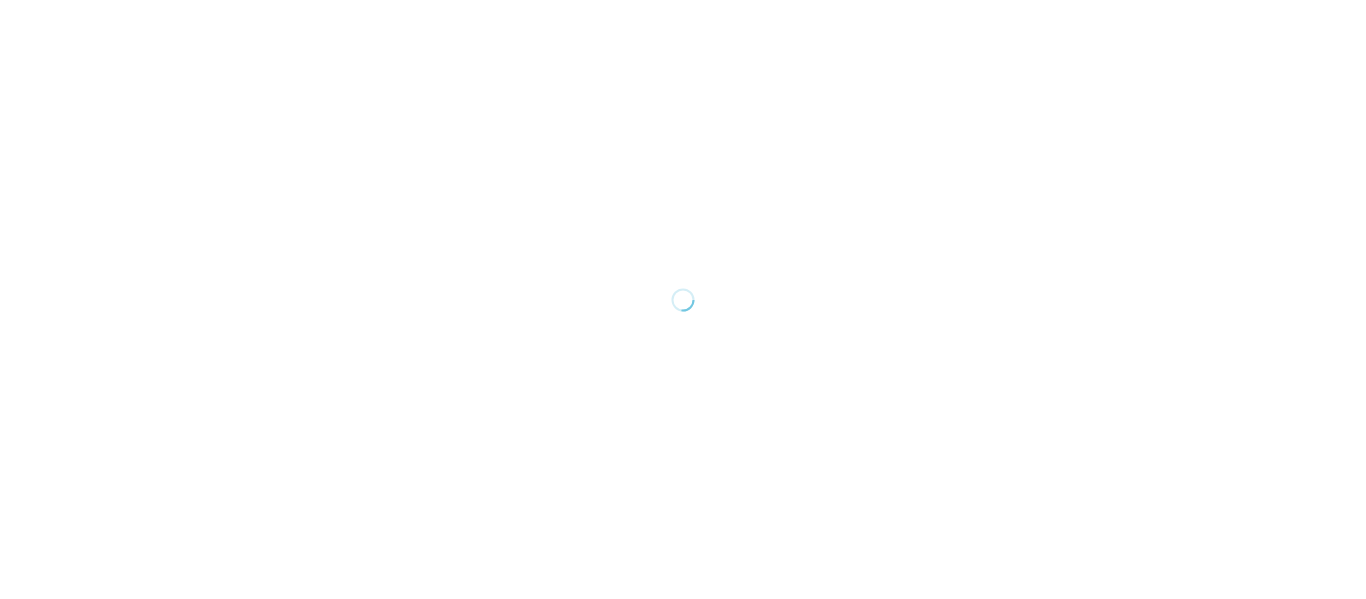 scroll, scrollTop: 0, scrollLeft: 0, axis: both 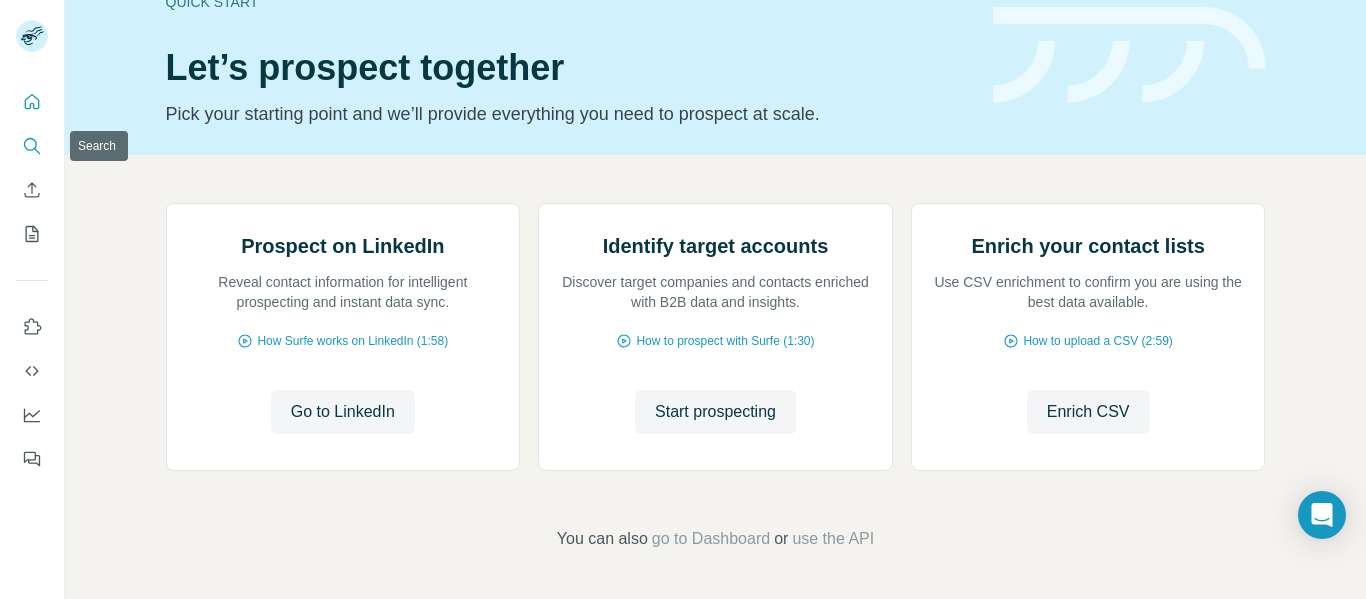 click 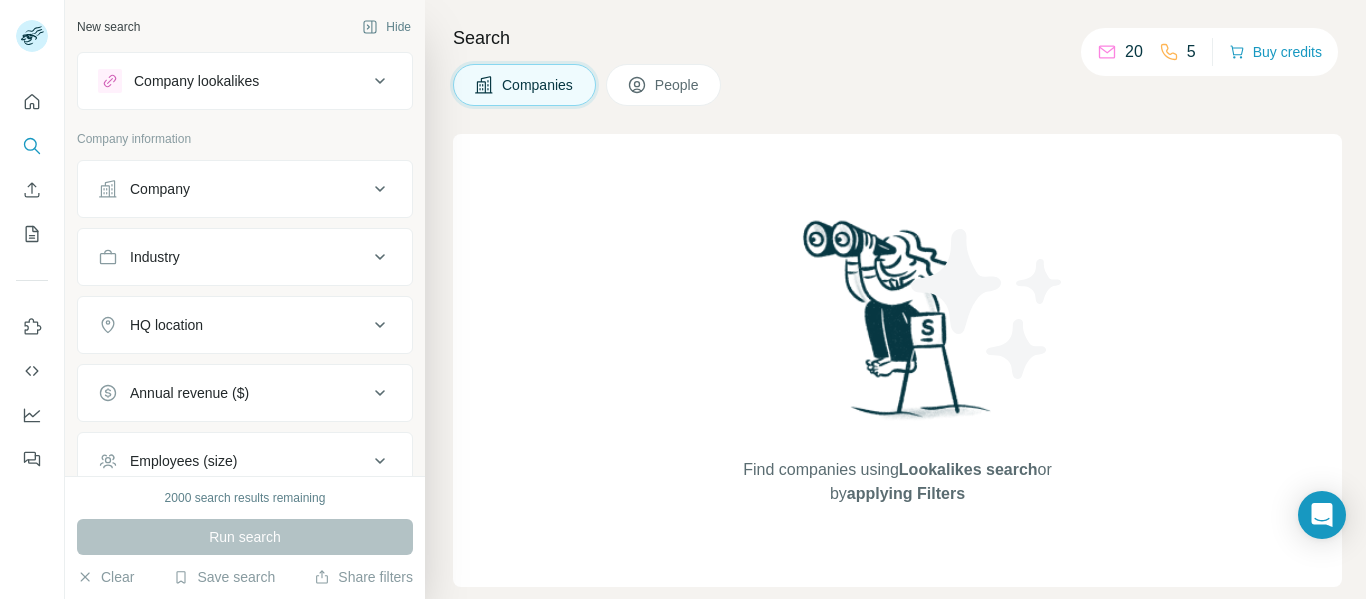 click 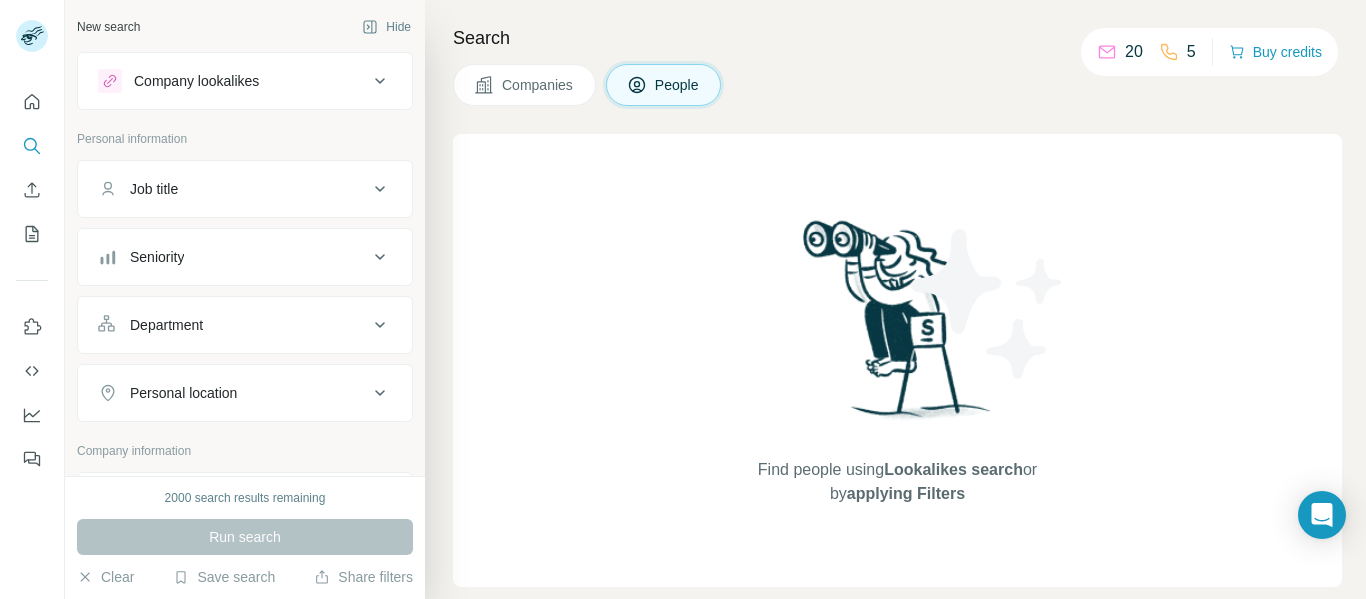 click 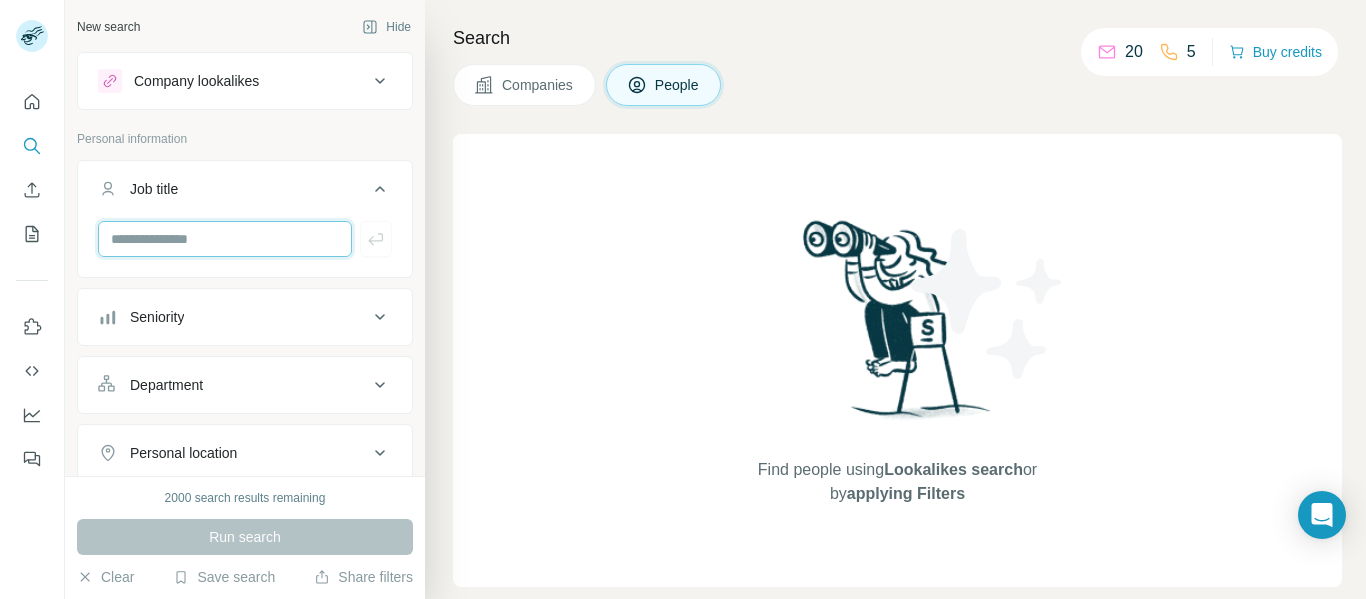 click at bounding box center (225, 239) 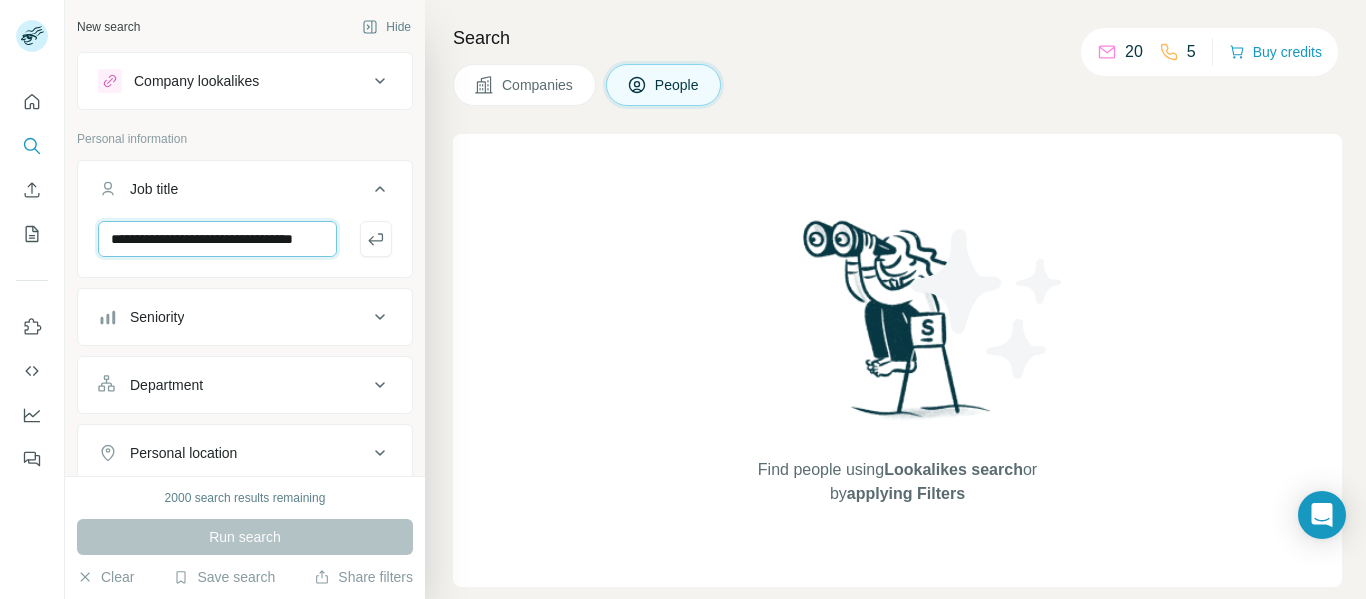 scroll, scrollTop: 0, scrollLeft: 36, axis: horizontal 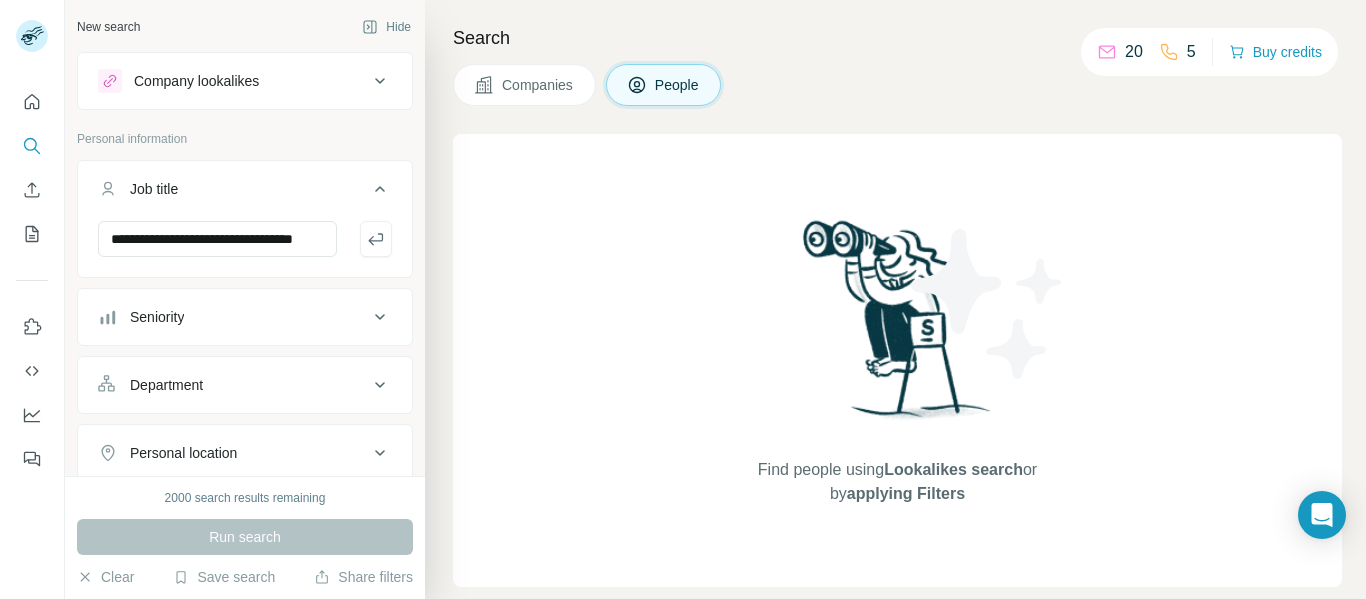 click on "Seniority" at bounding box center (233, 317) 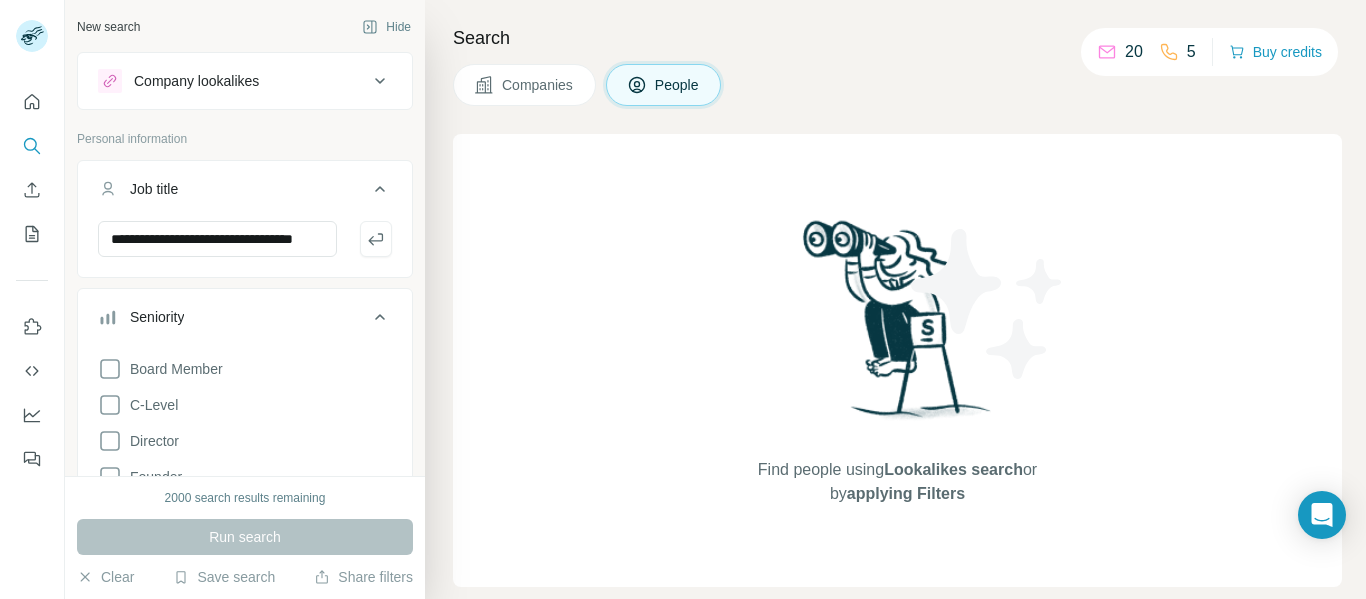 scroll, scrollTop: 0, scrollLeft: 0, axis: both 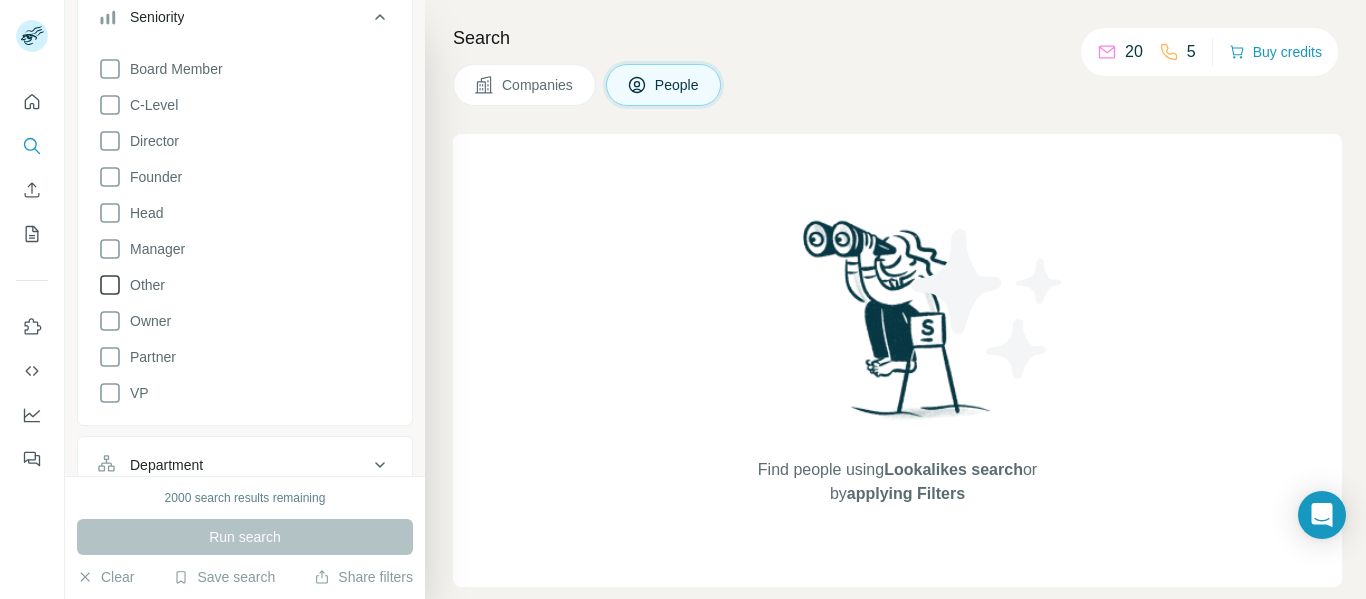 click 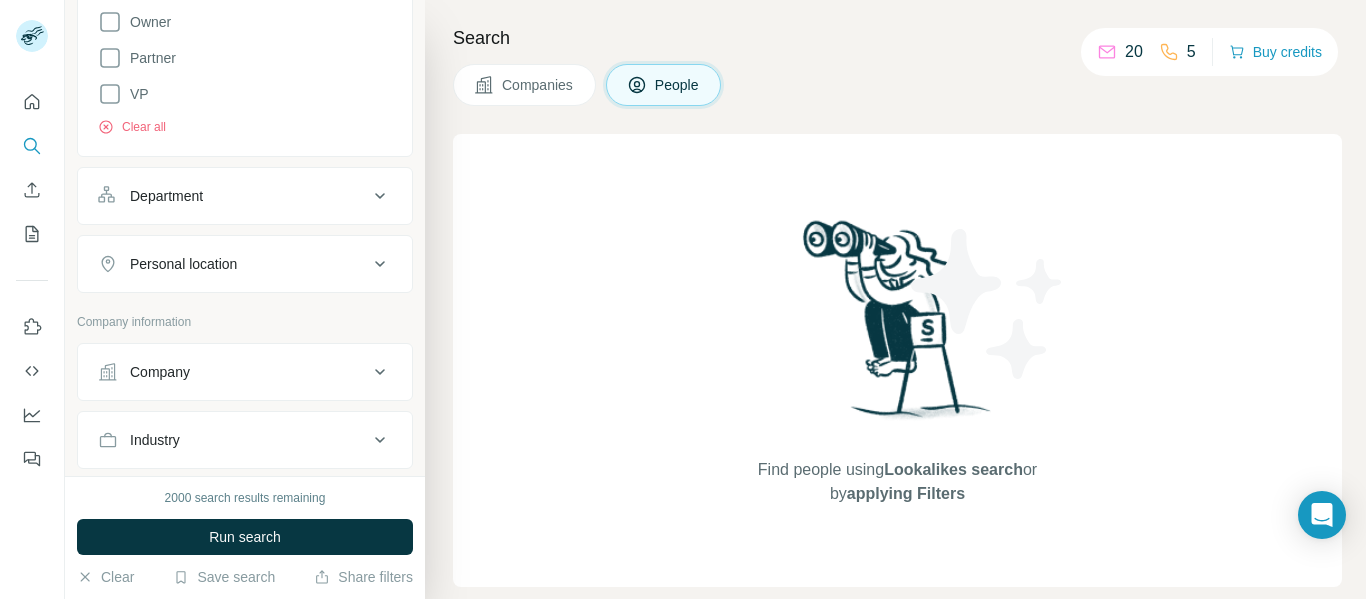 scroll, scrollTop: 600, scrollLeft: 0, axis: vertical 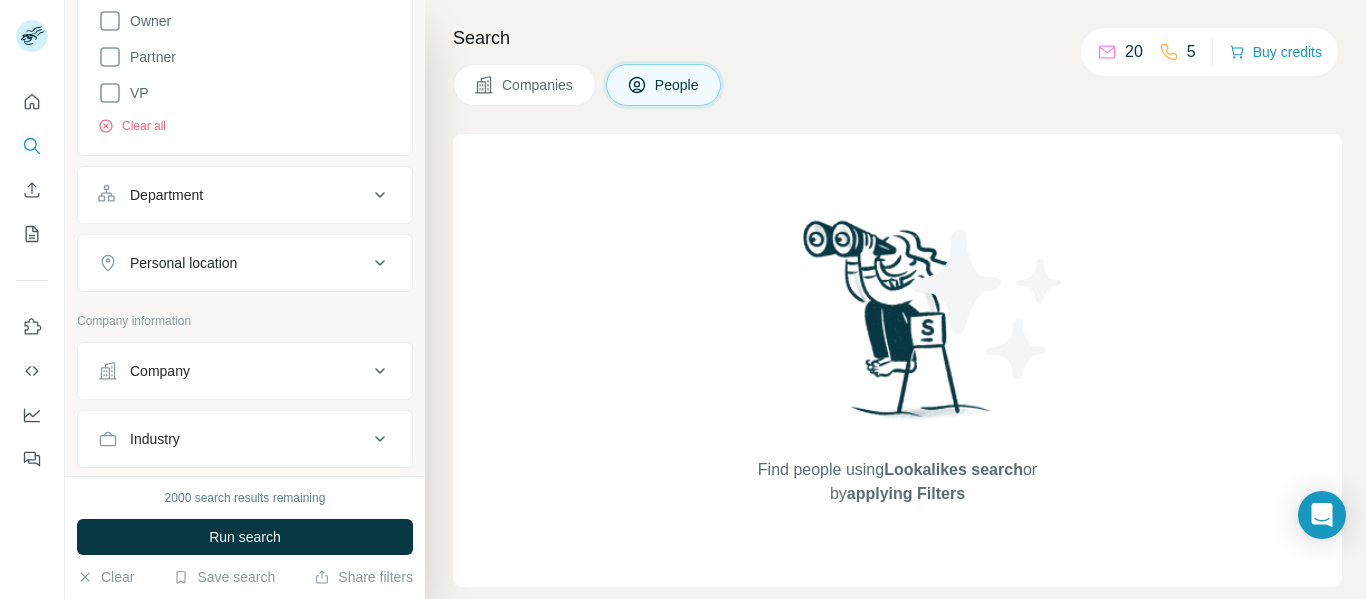 click on "Personal location" at bounding box center [245, 263] 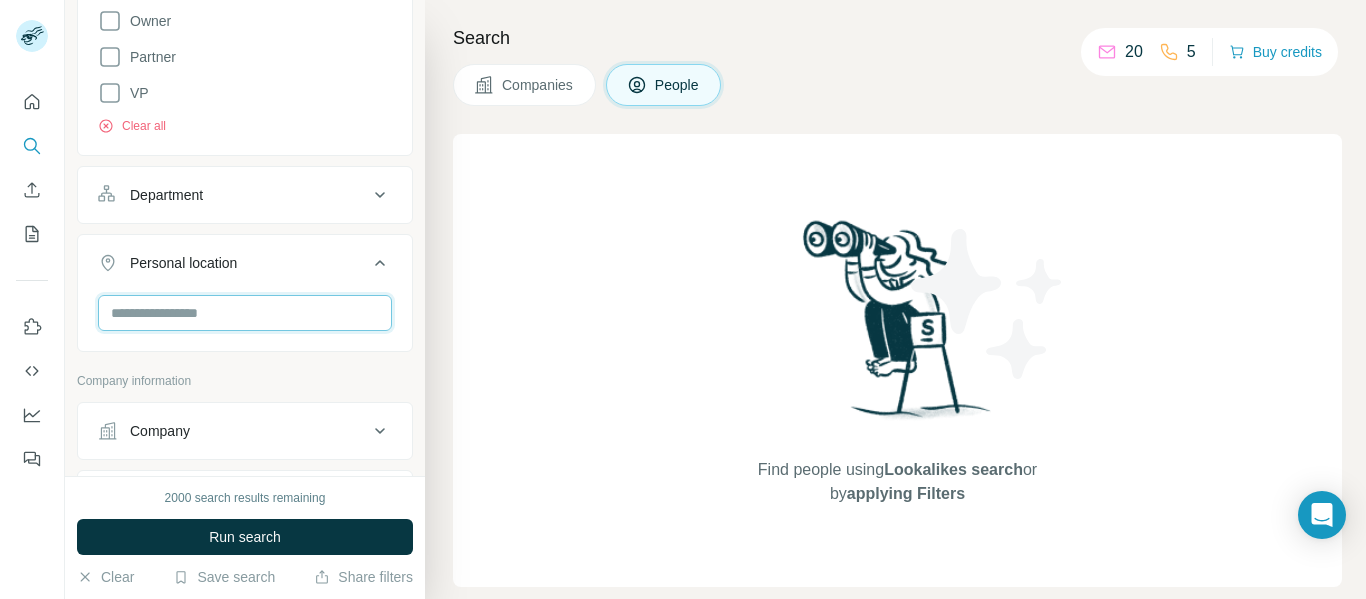 click at bounding box center (245, 313) 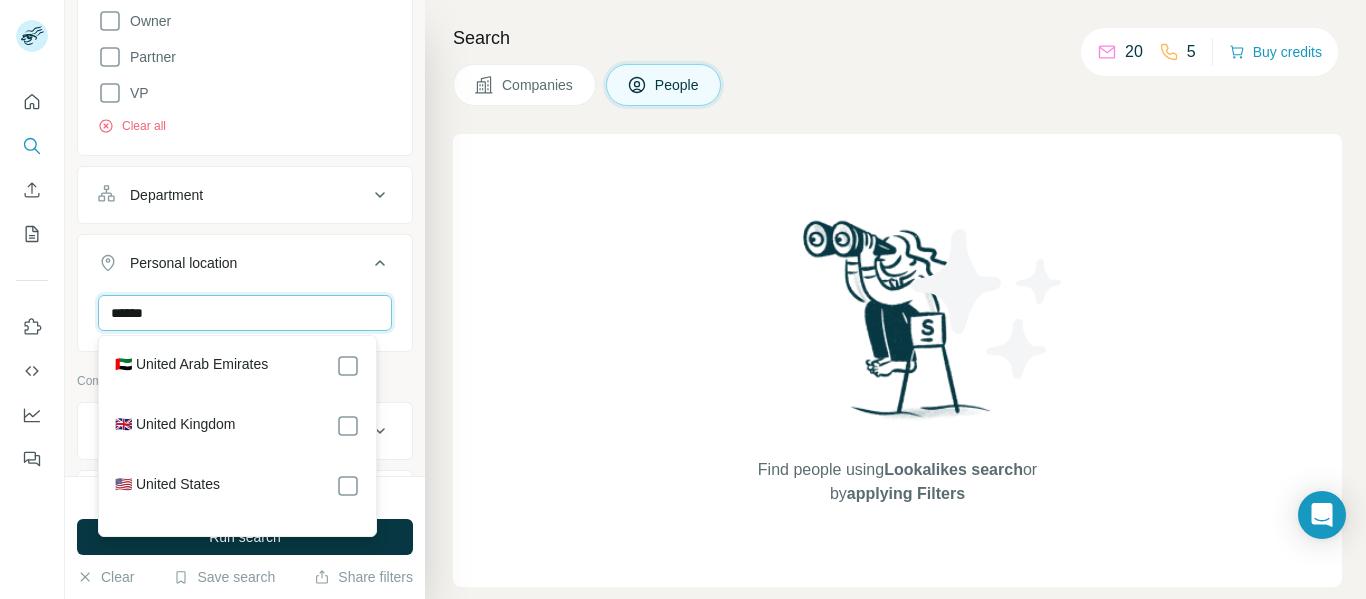 type on "******" 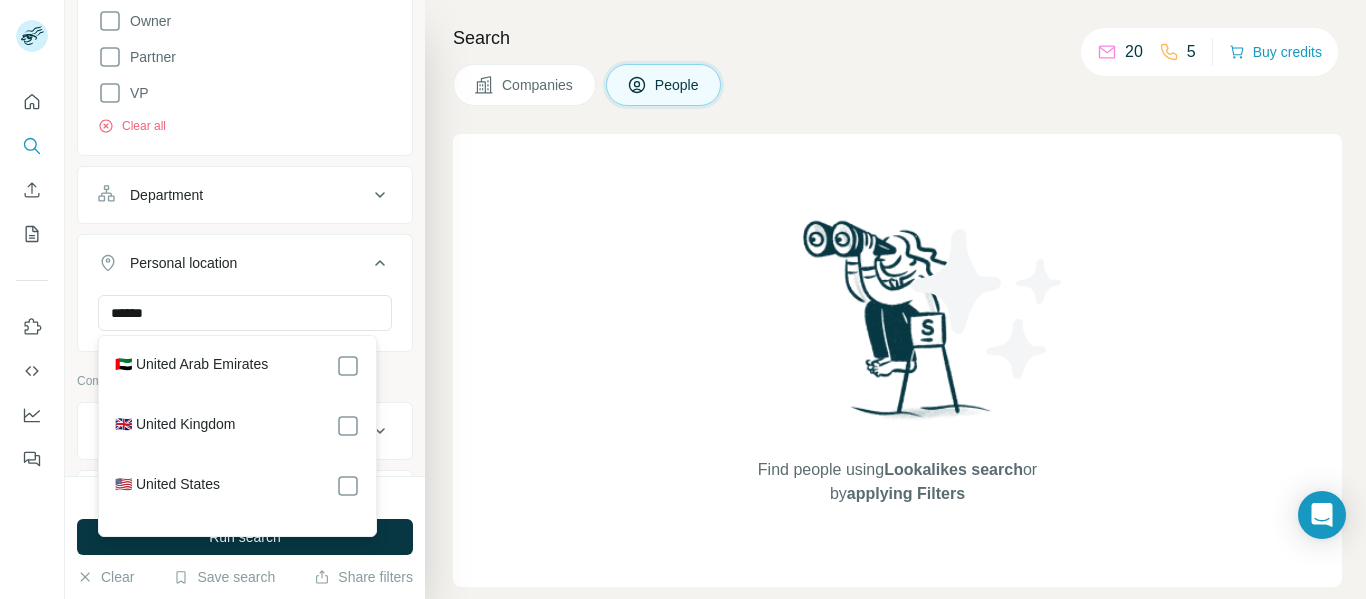 click on "🇺🇸 United States" at bounding box center (237, 486) 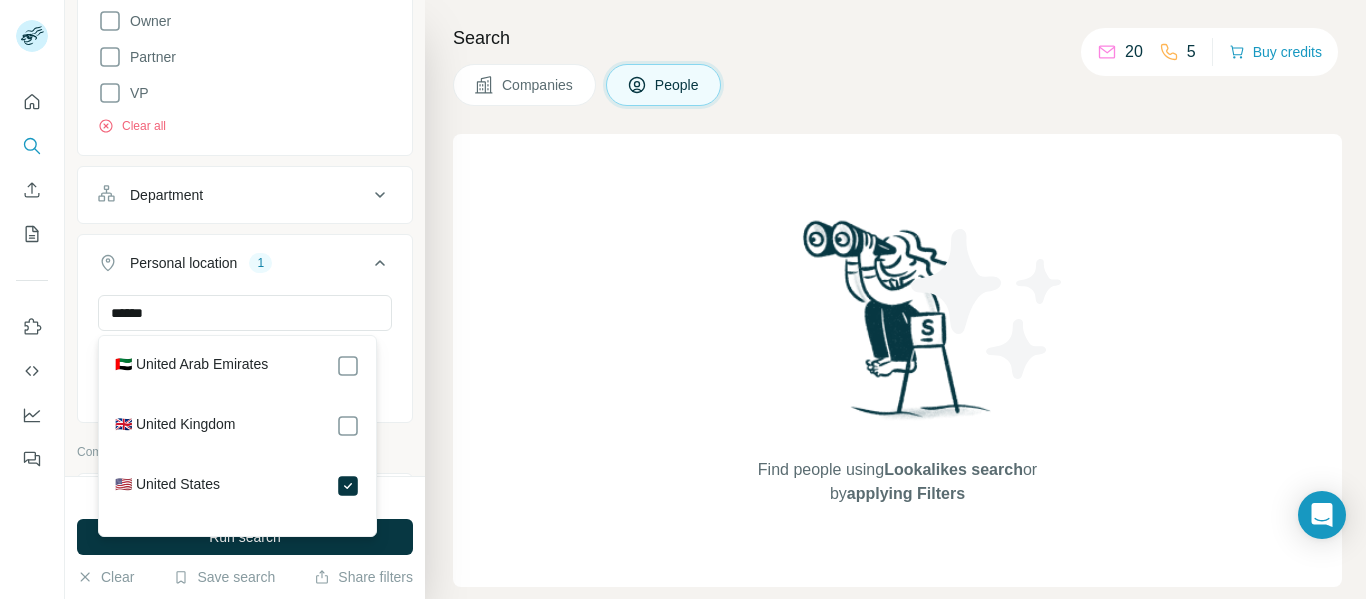 click on "Search Companies People Find people using  Lookalikes search  or by  applying Filters" at bounding box center (895, 299) 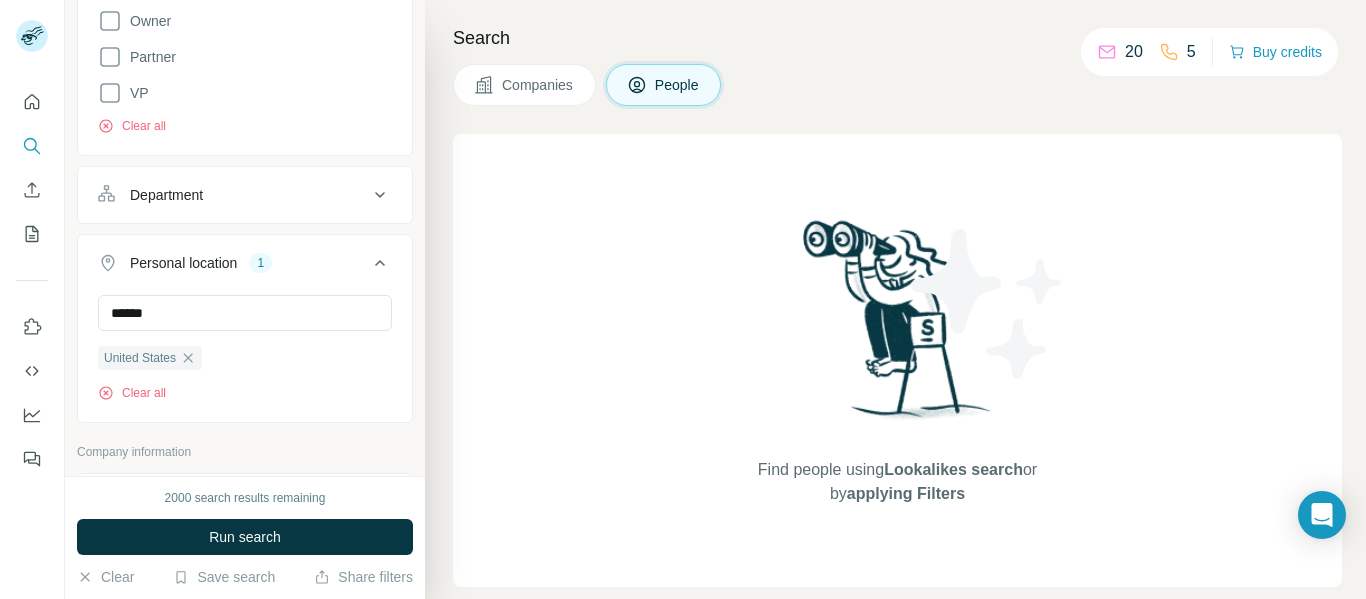 type 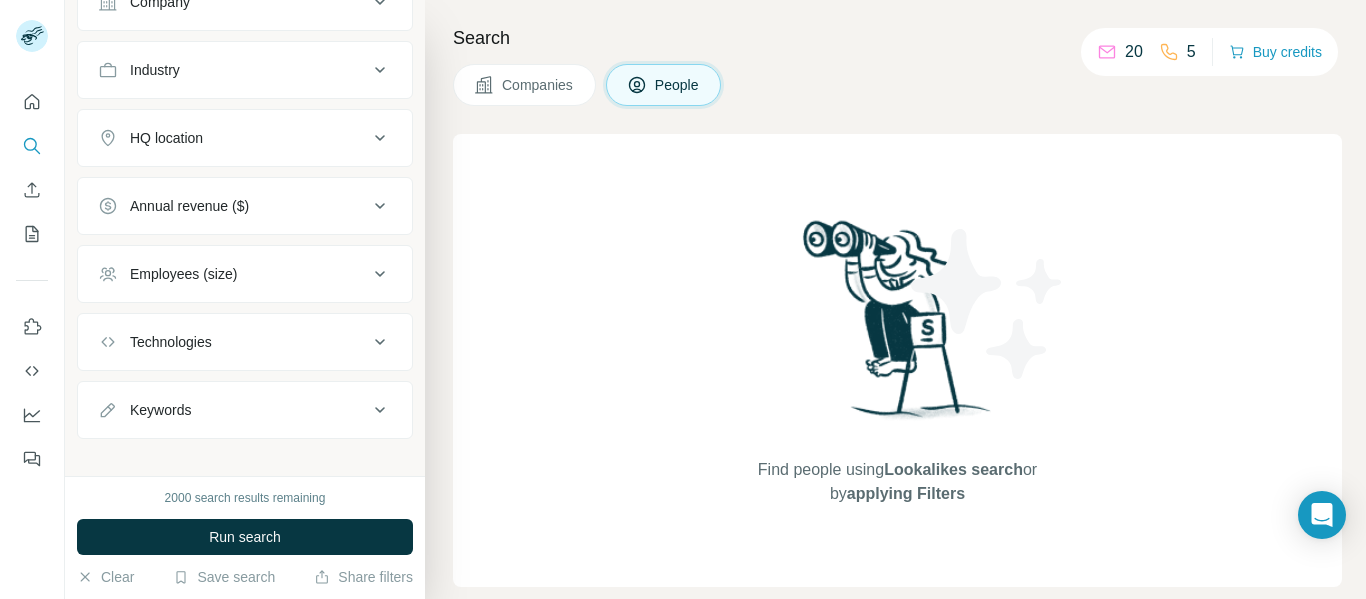 scroll, scrollTop: 1120, scrollLeft: 0, axis: vertical 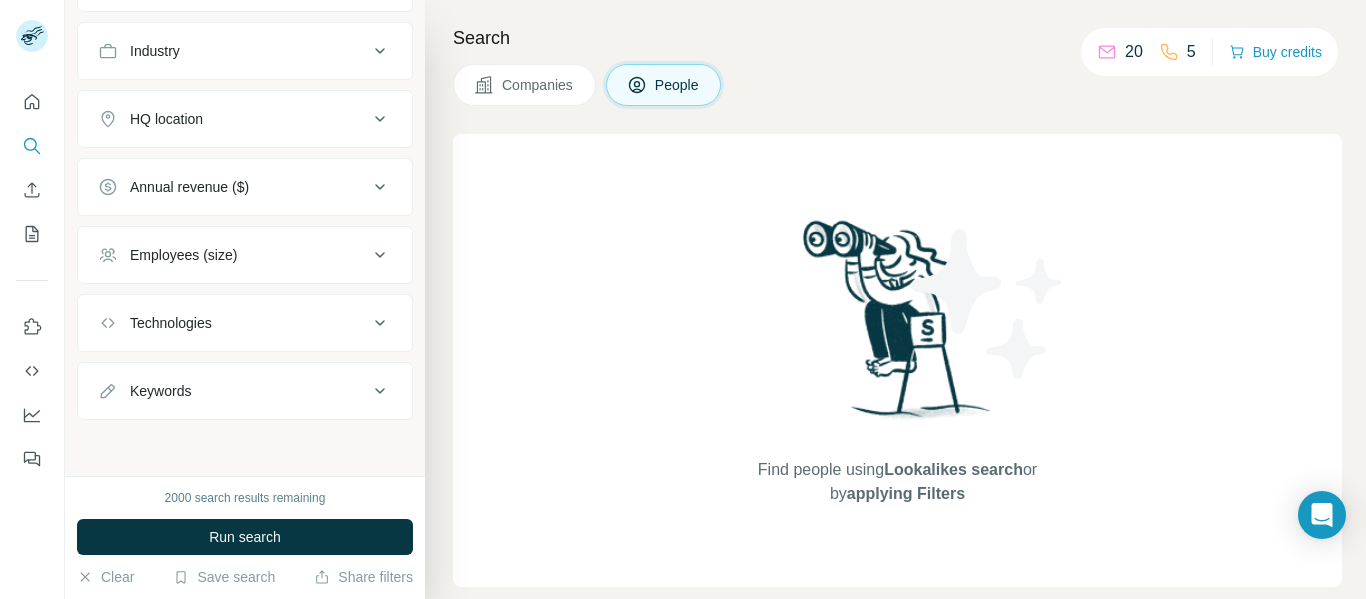 click 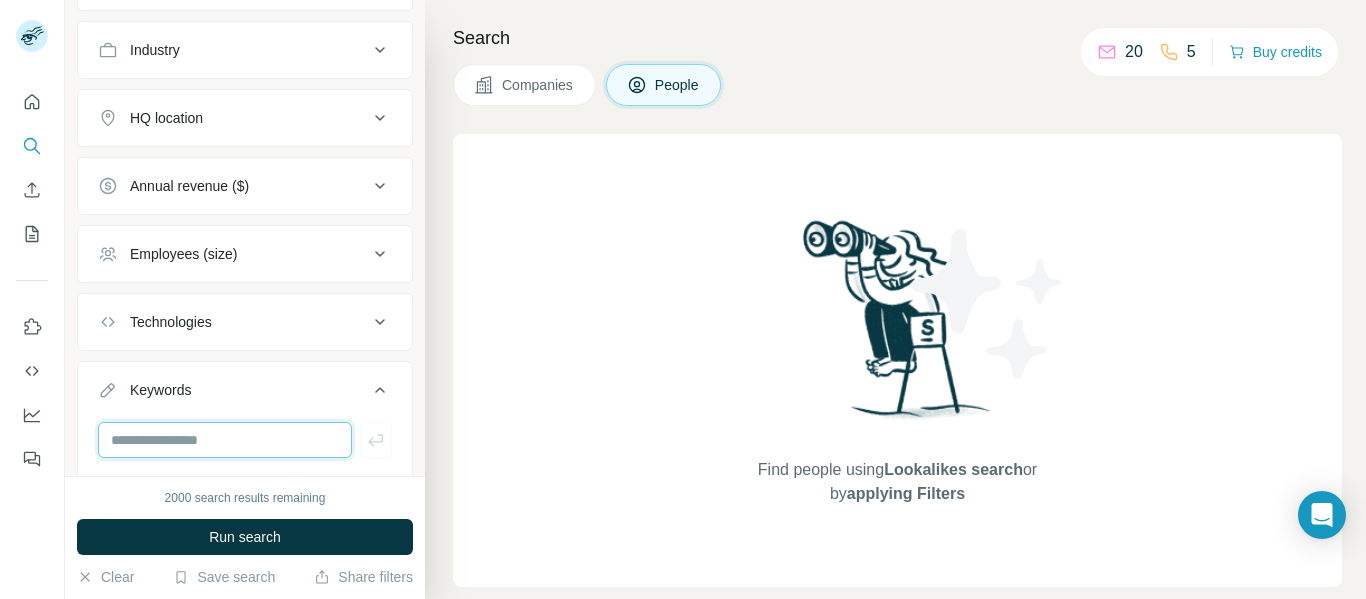 click at bounding box center (225, 440) 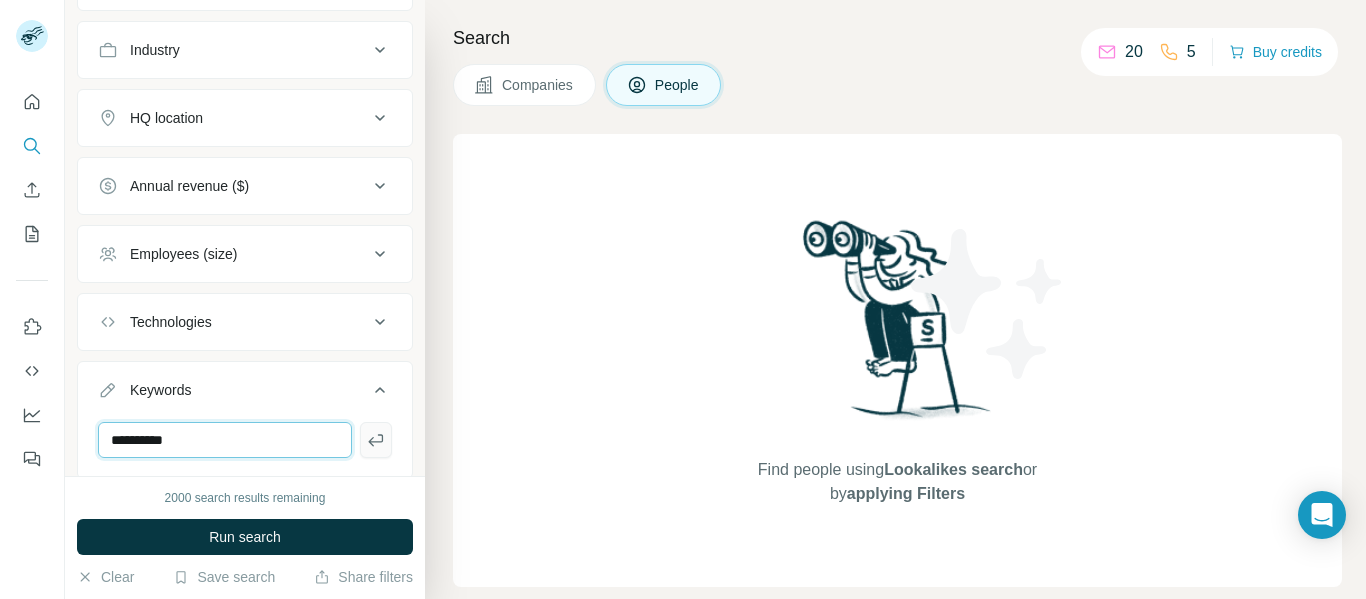 type on "**********" 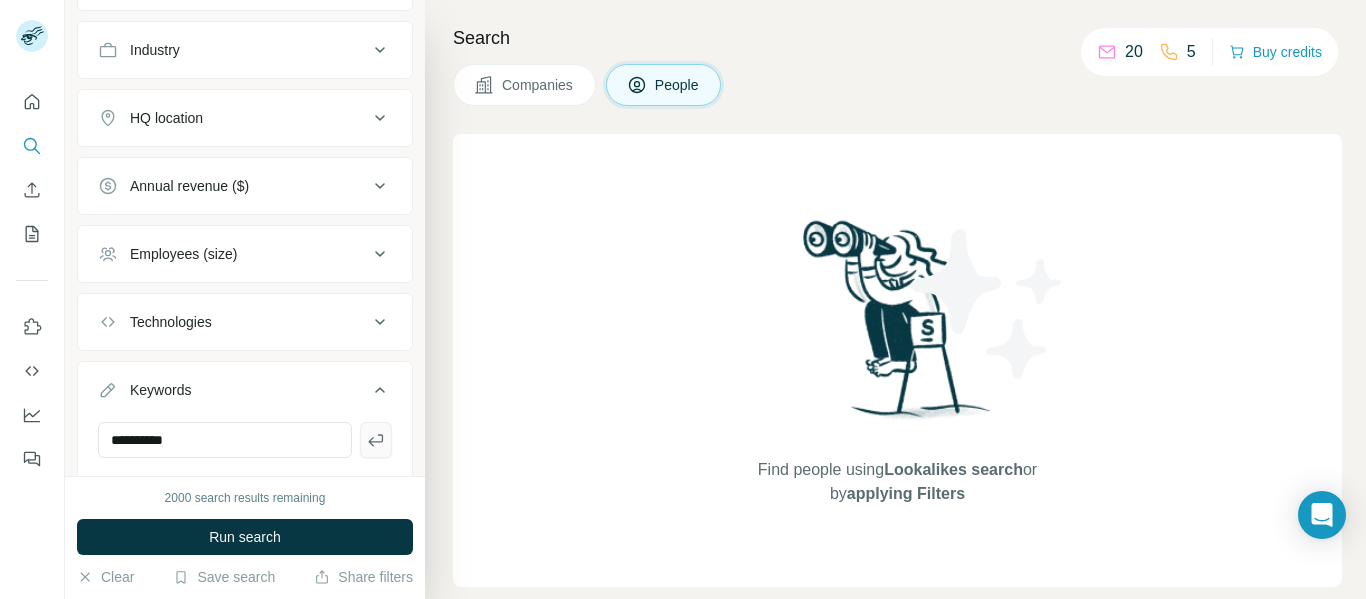 click 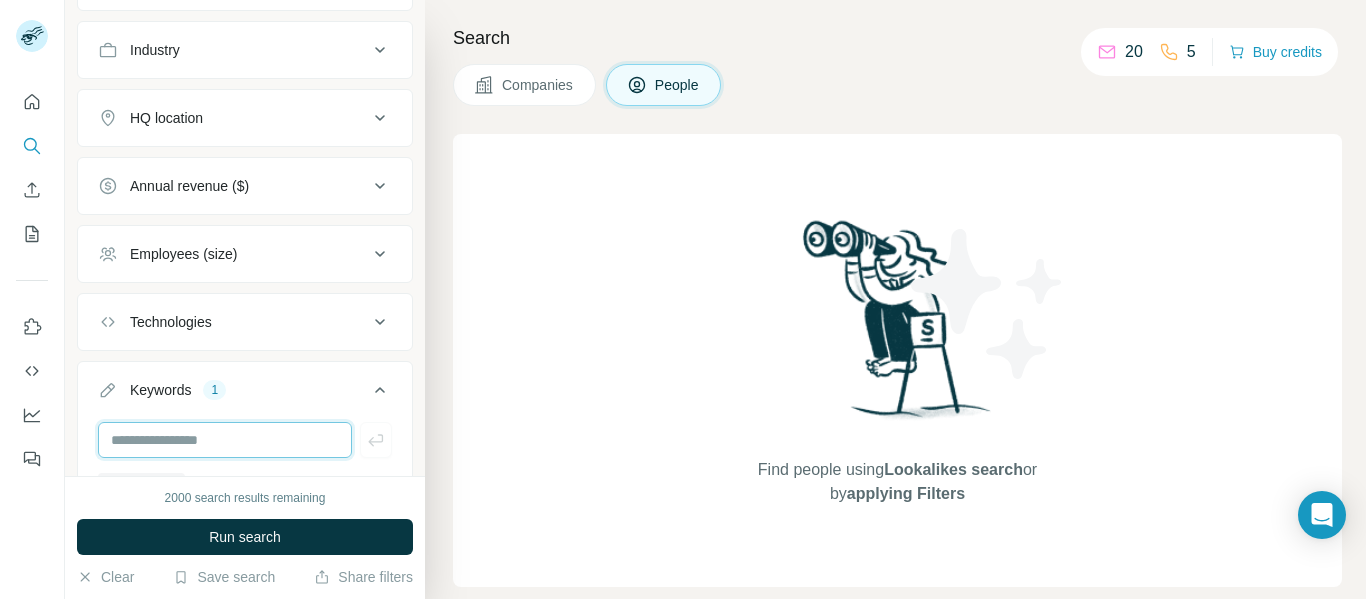 click at bounding box center (225, 440) 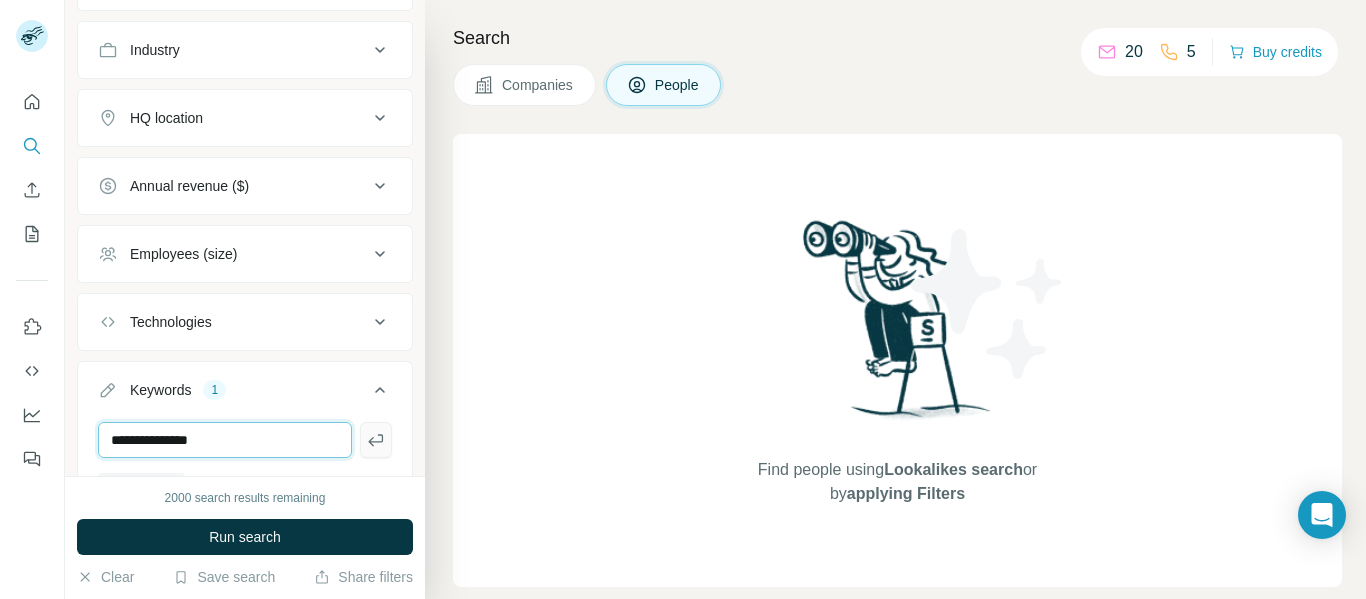 type on "**********" 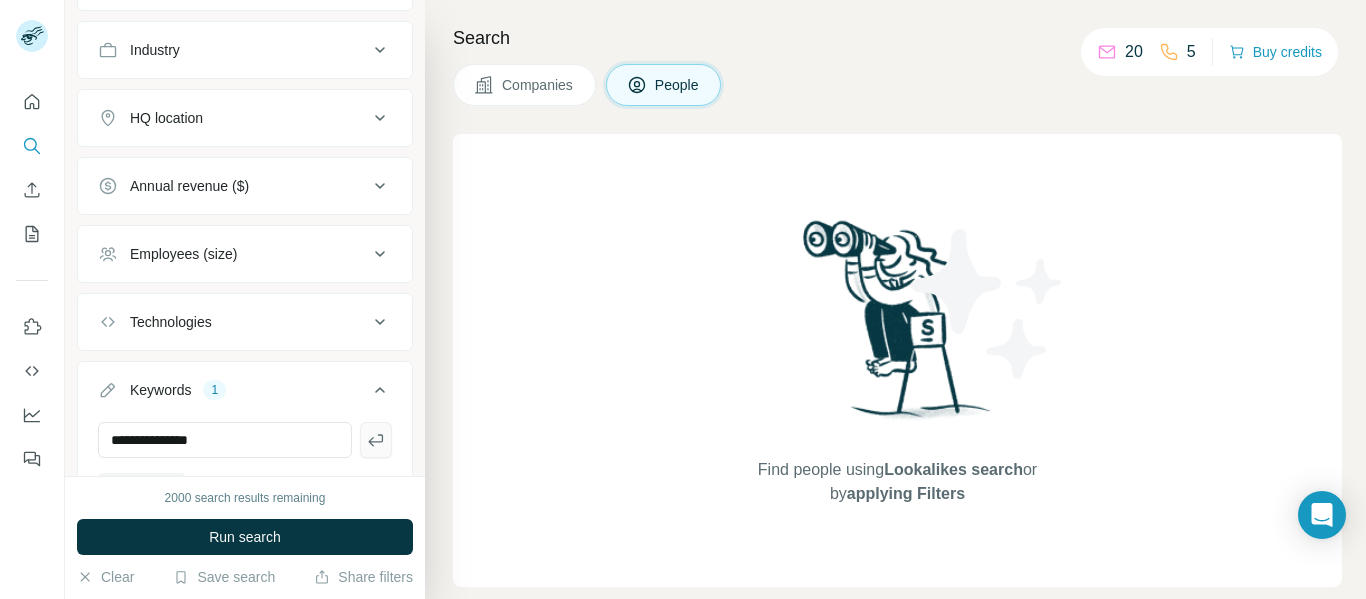 click 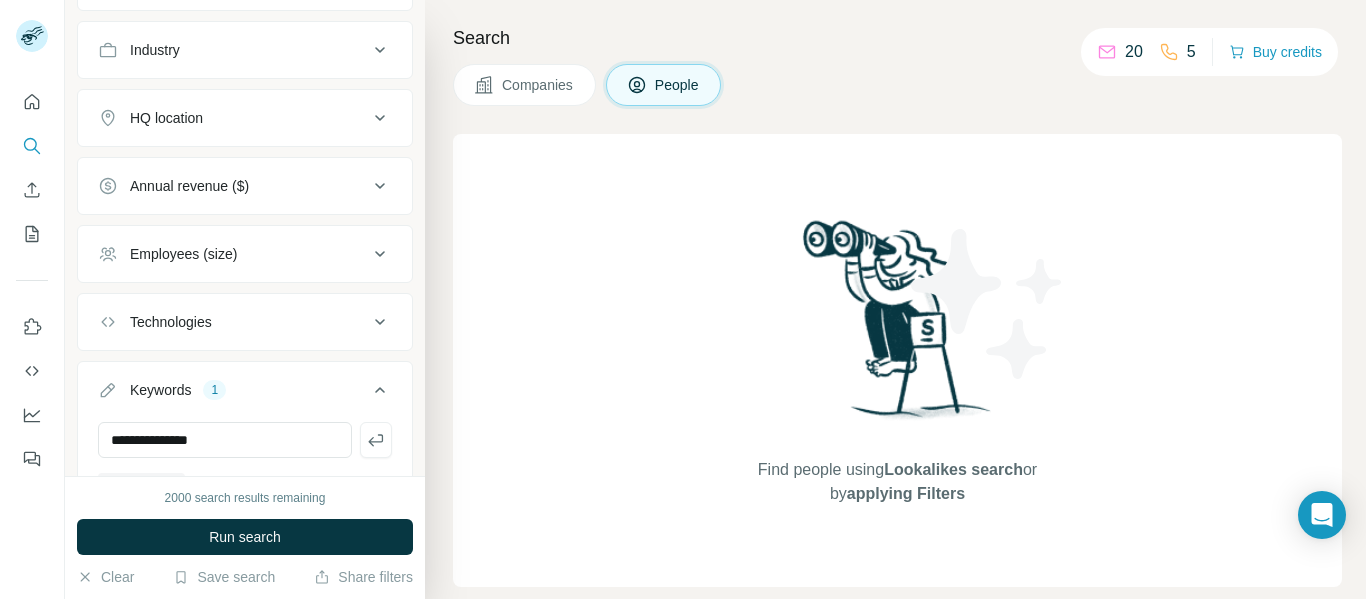type 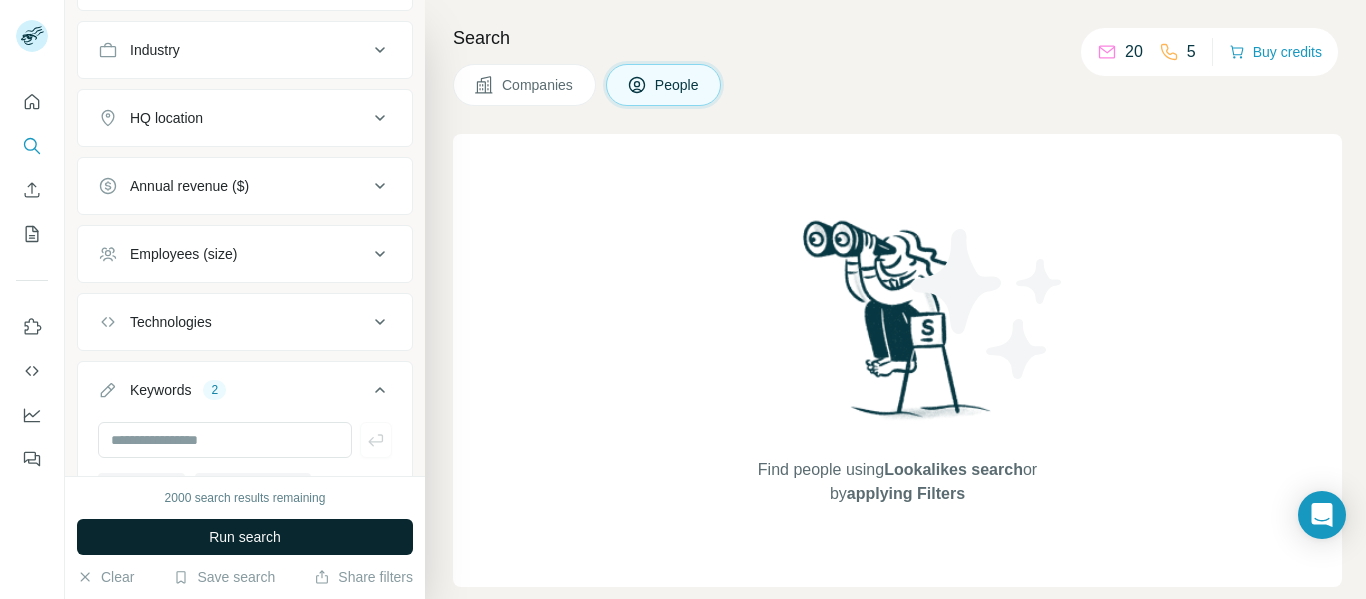 click on "Run search" at bounding box center [245, 537] 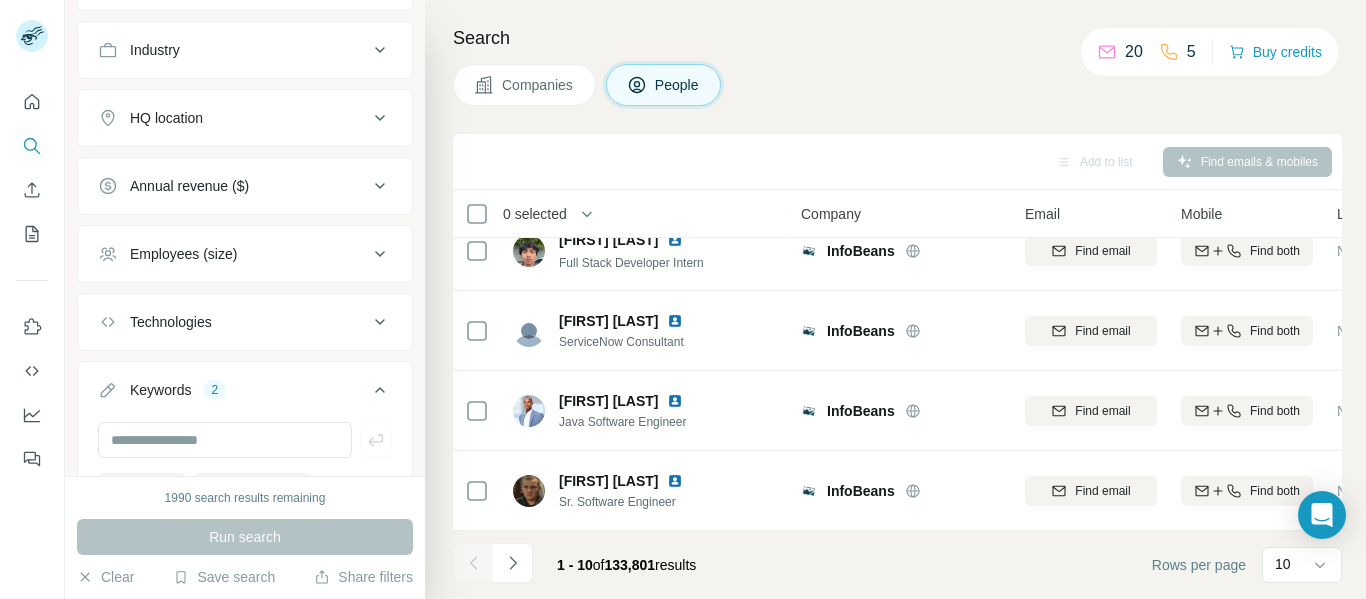 scroll, scrollTop: 517, scrollLeft: 0, axis: vertical 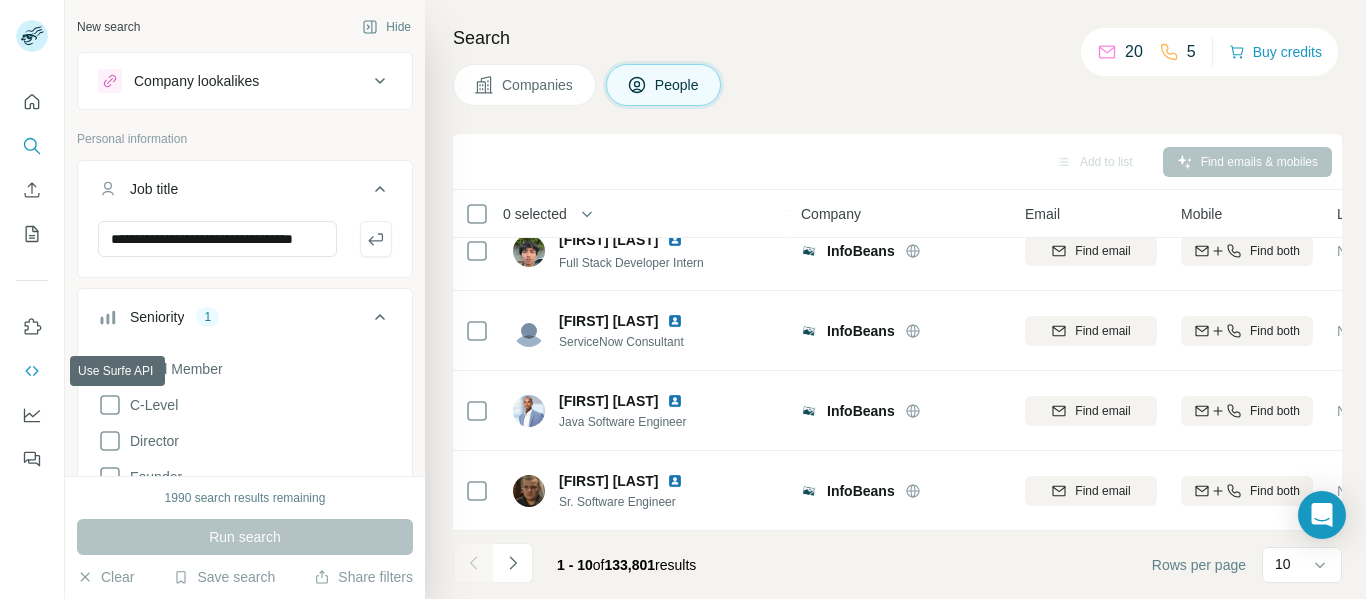 click at bounding box center (32, 371) 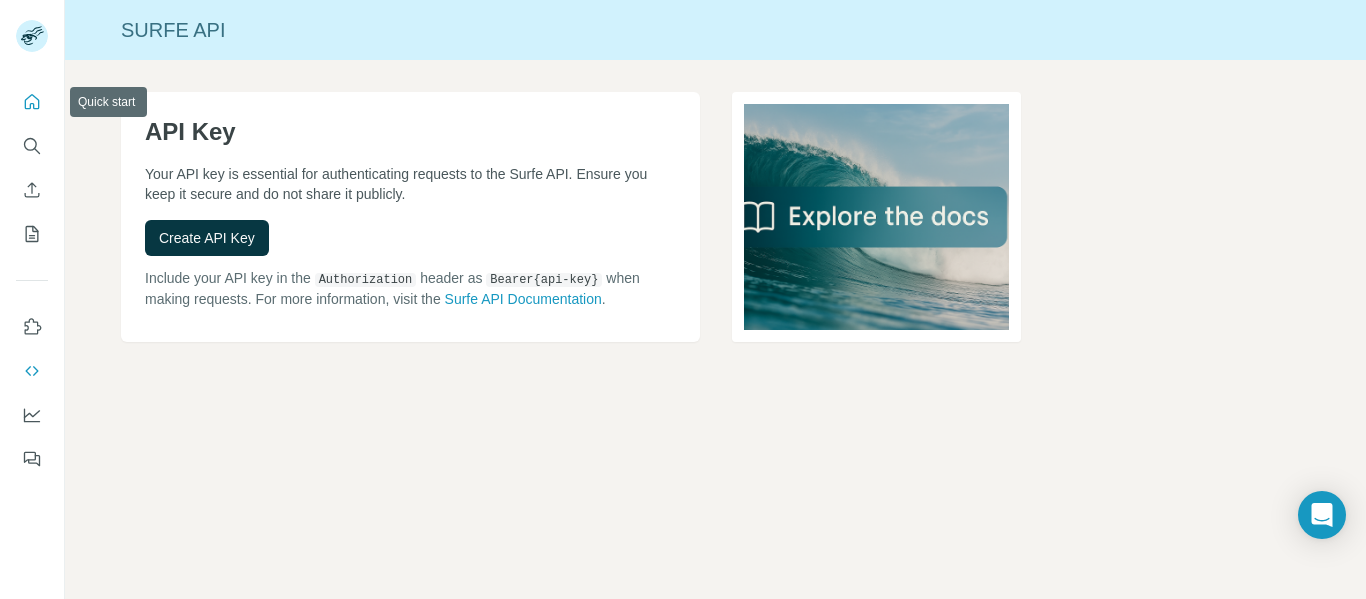 click 